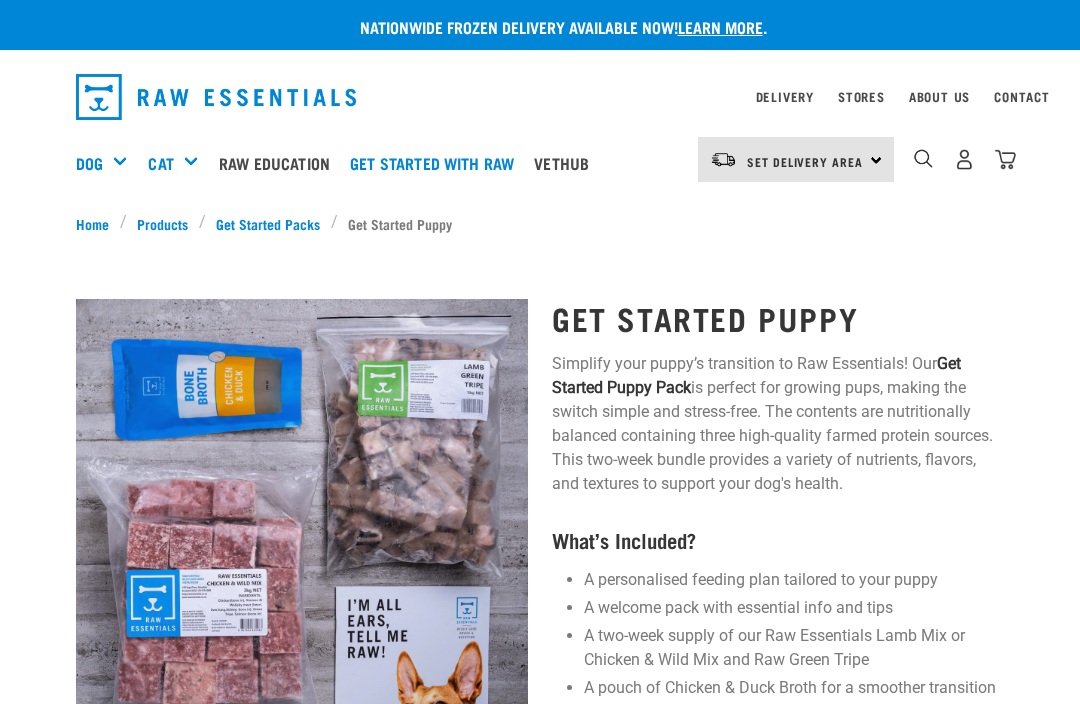 scroll, scrollTop: 0, scrollLeft: 0, axis: both 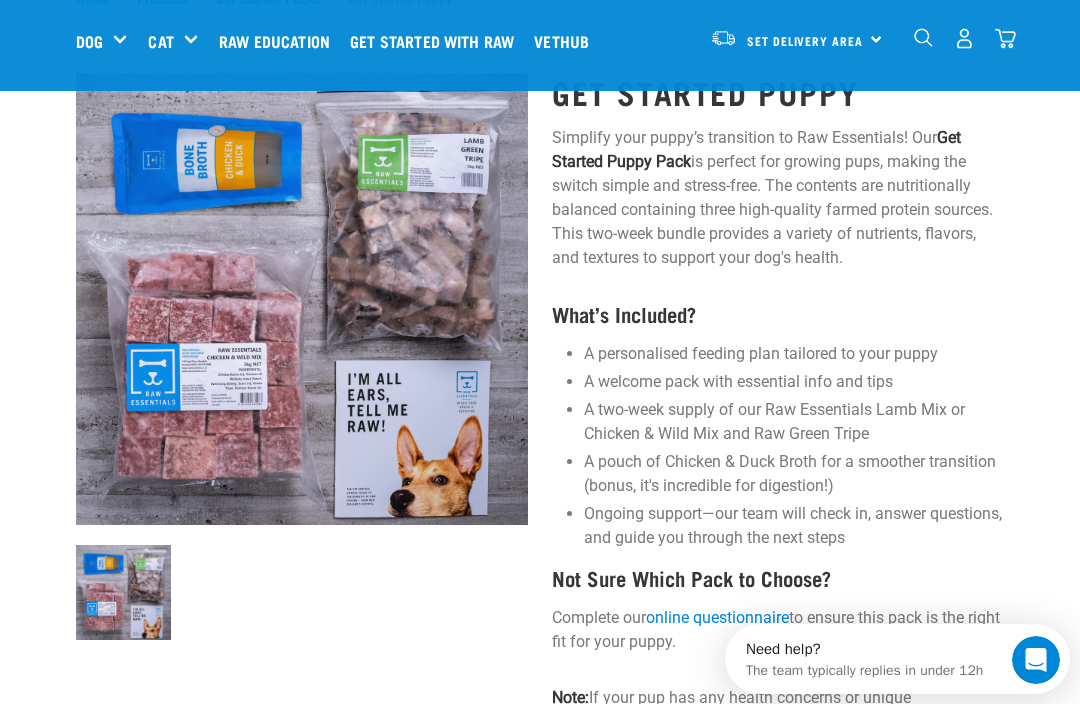 click on "Dog" at bounding box center (89, 41) 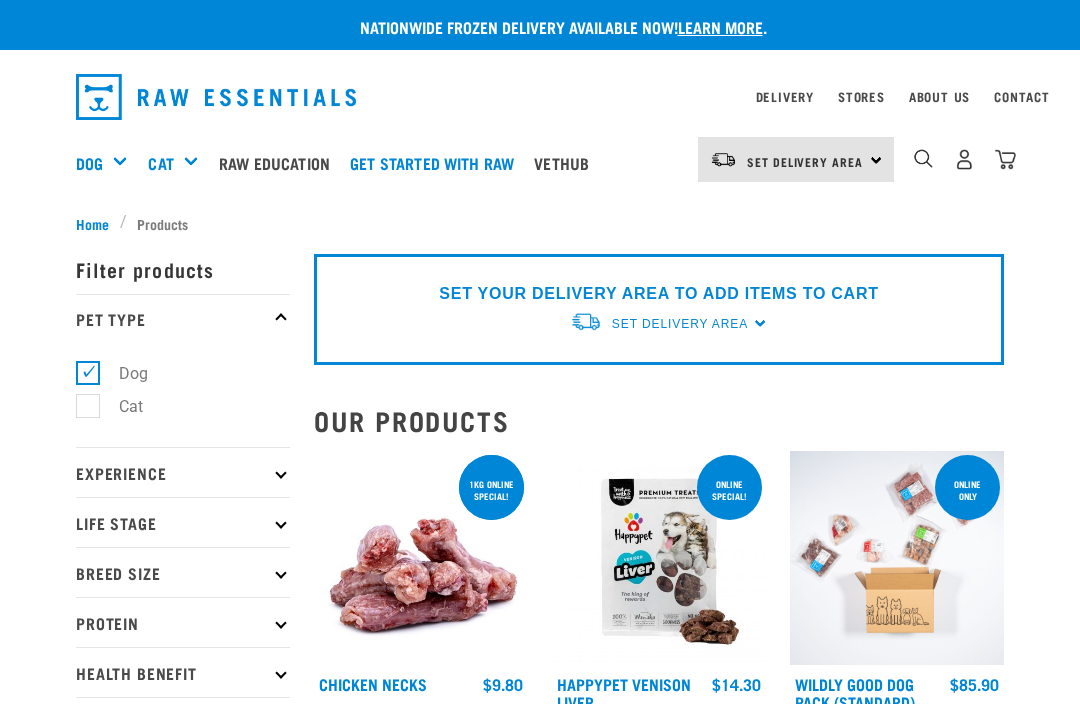 scroll, scrollTop: 0, scrollLeft: 0, axis: both 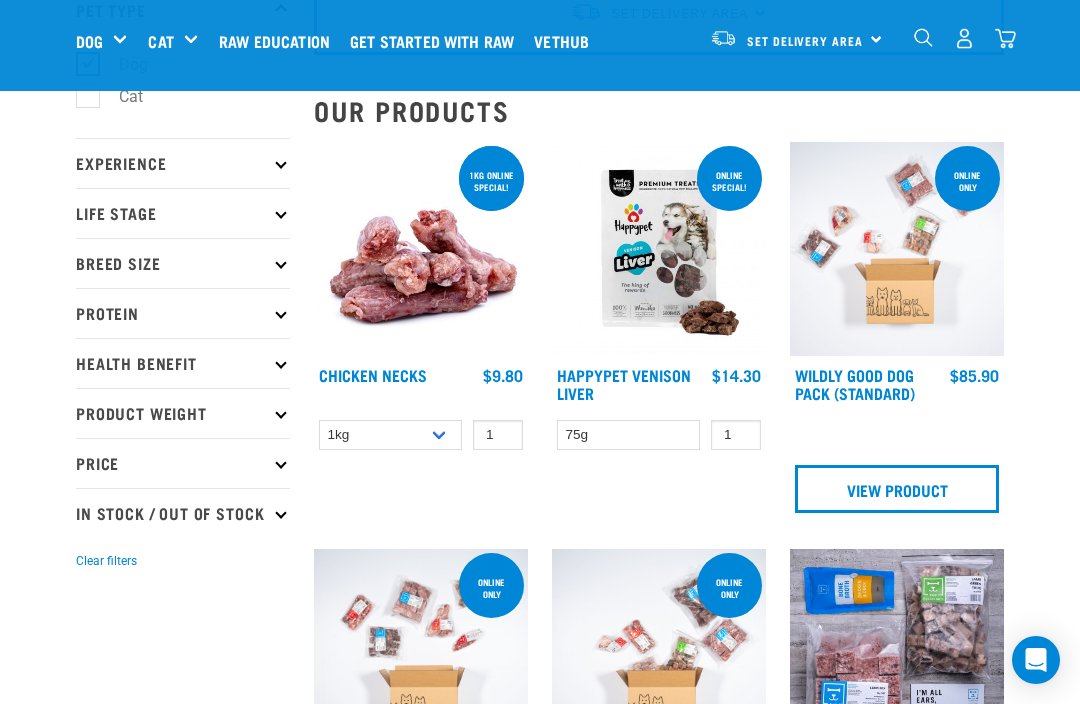 click on "Breed Size" at bounding box center [183, 263] 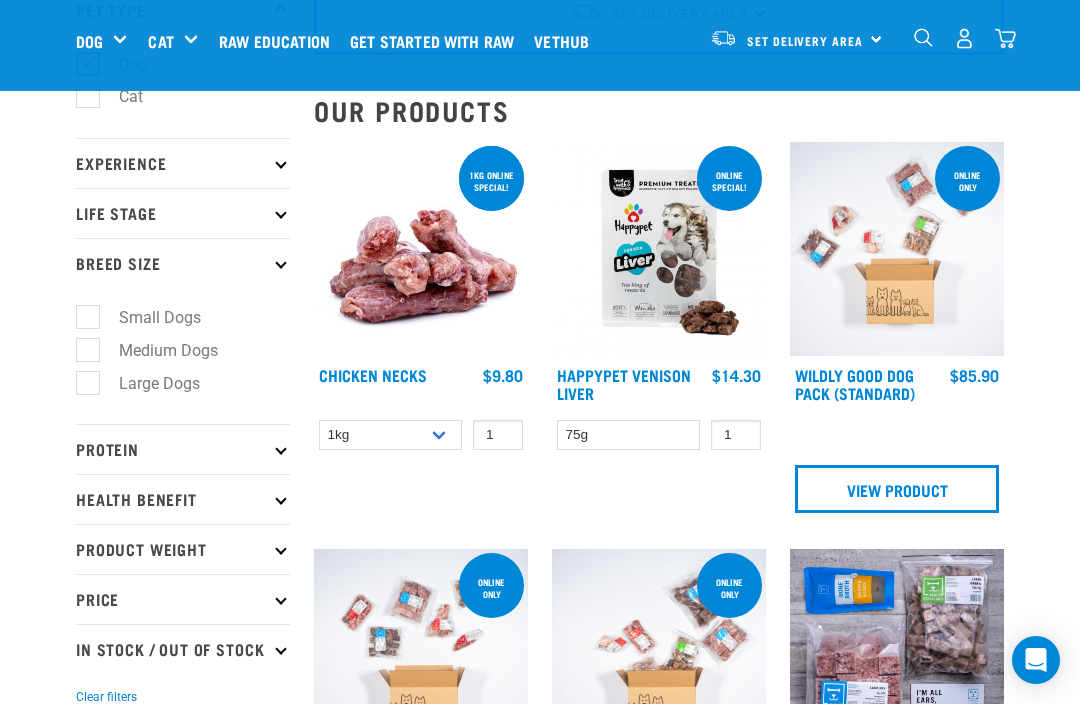 click on "Life Stage" at bounding box center (183, 213) 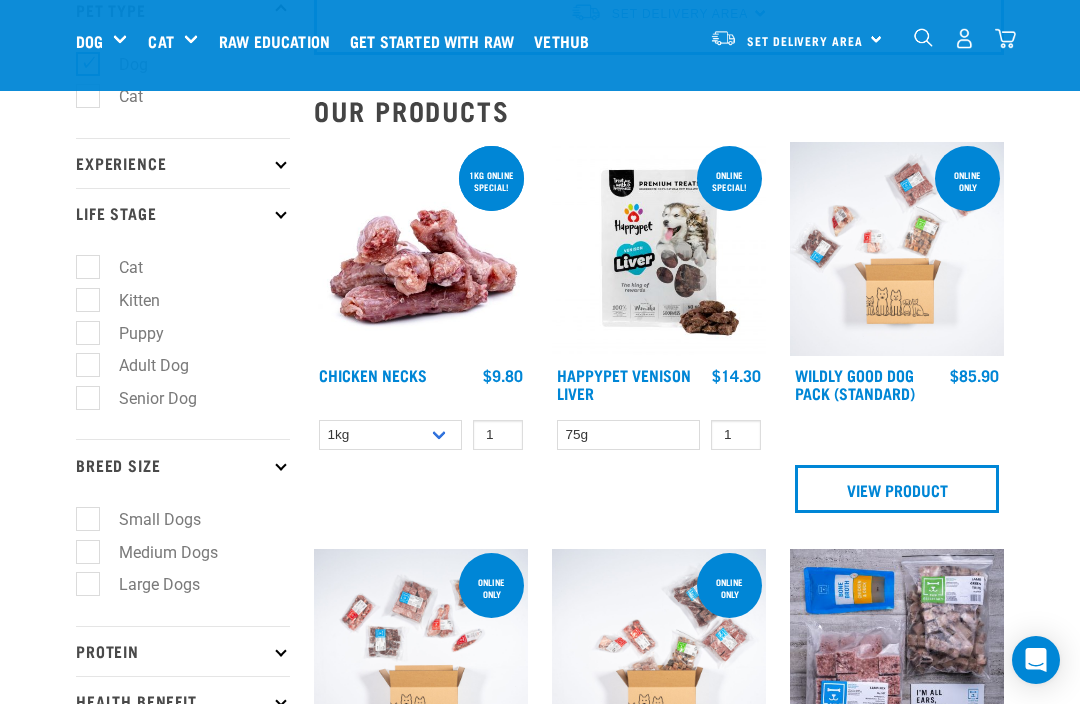 click on "Puppy" at bounding box center [129, 333] 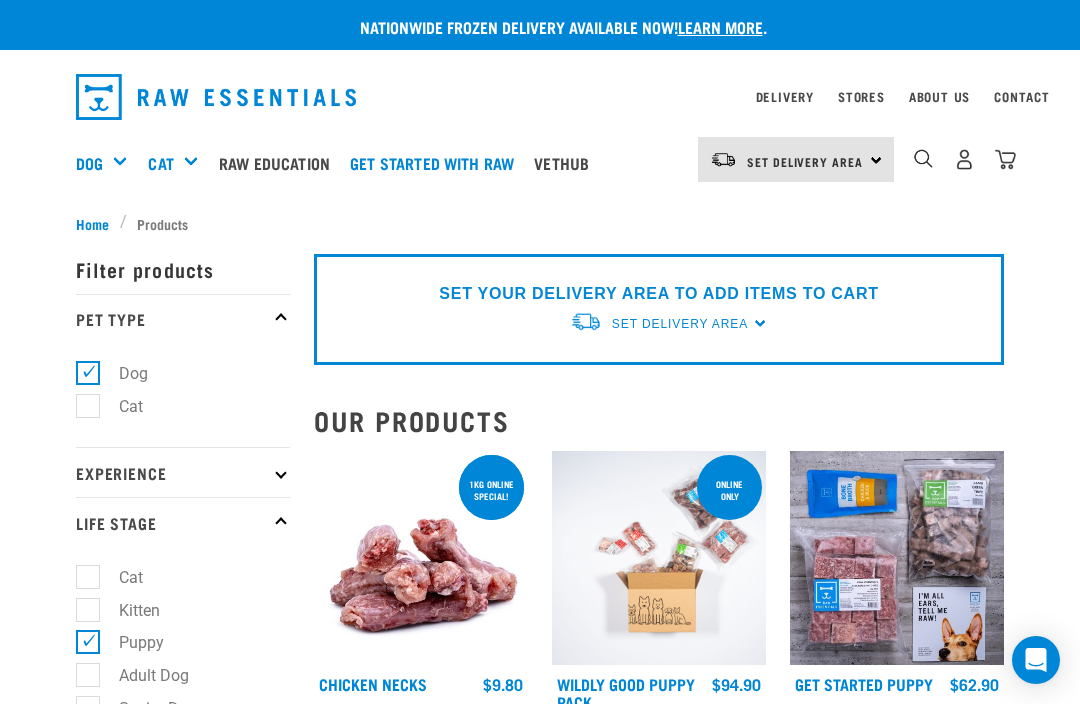 scroll, scrollTop: 0, scrollLeft: 0, axis: both 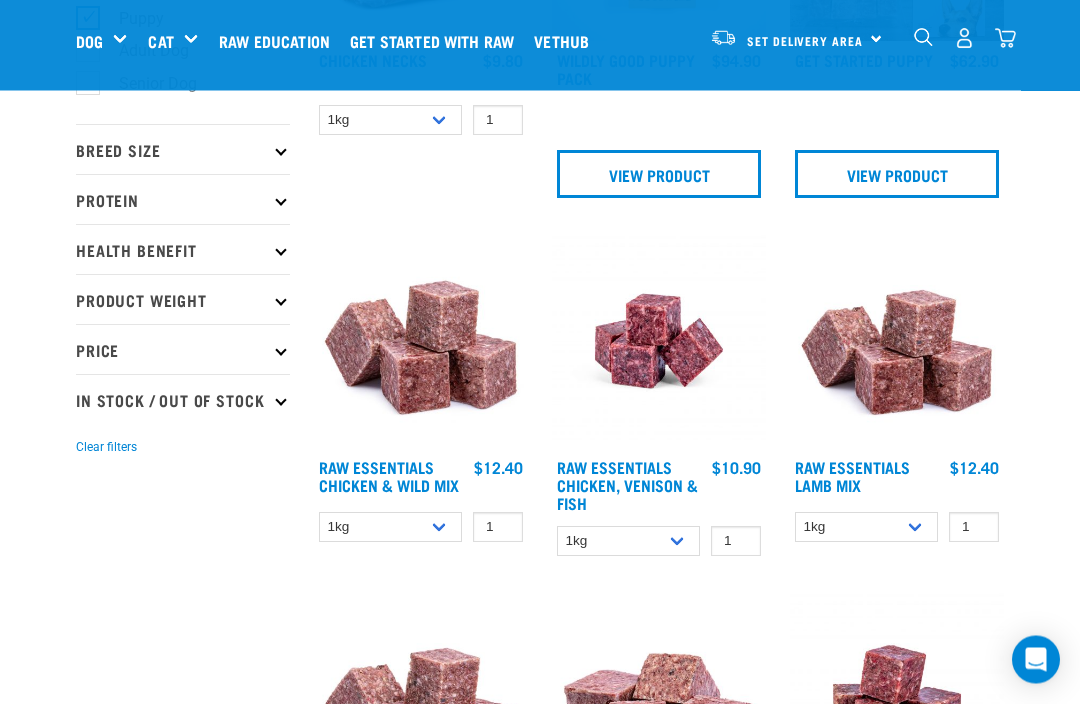 click at bounding box center [659, 342] 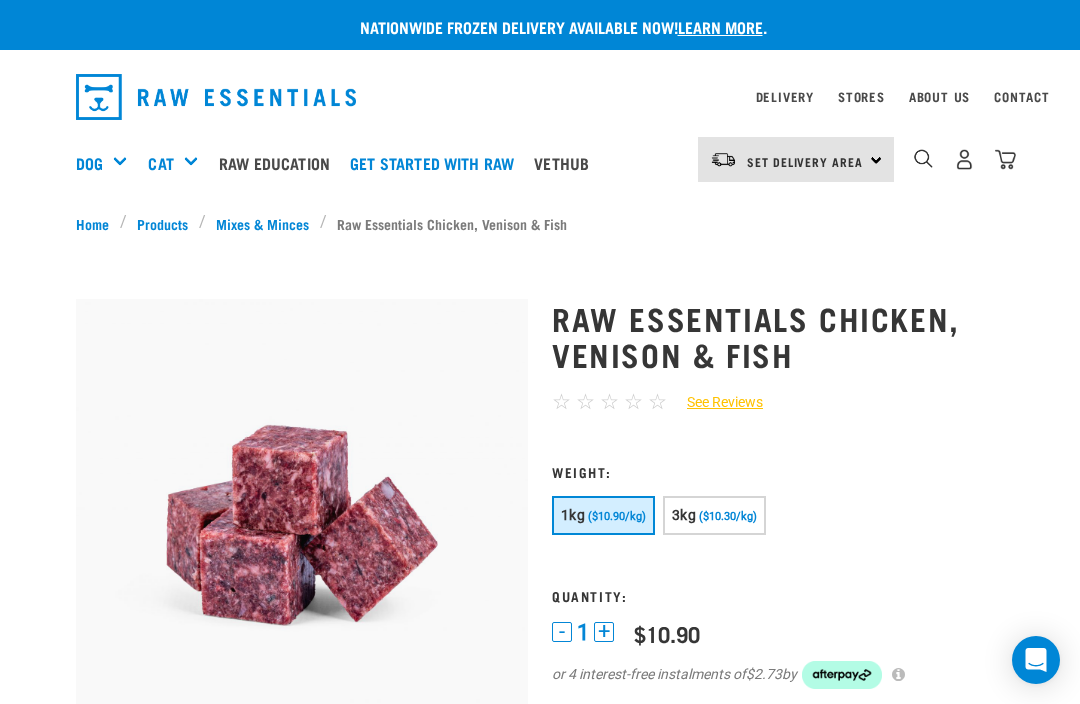 scroll, scrollTop: 0, scrollLeft: 0, axis: both 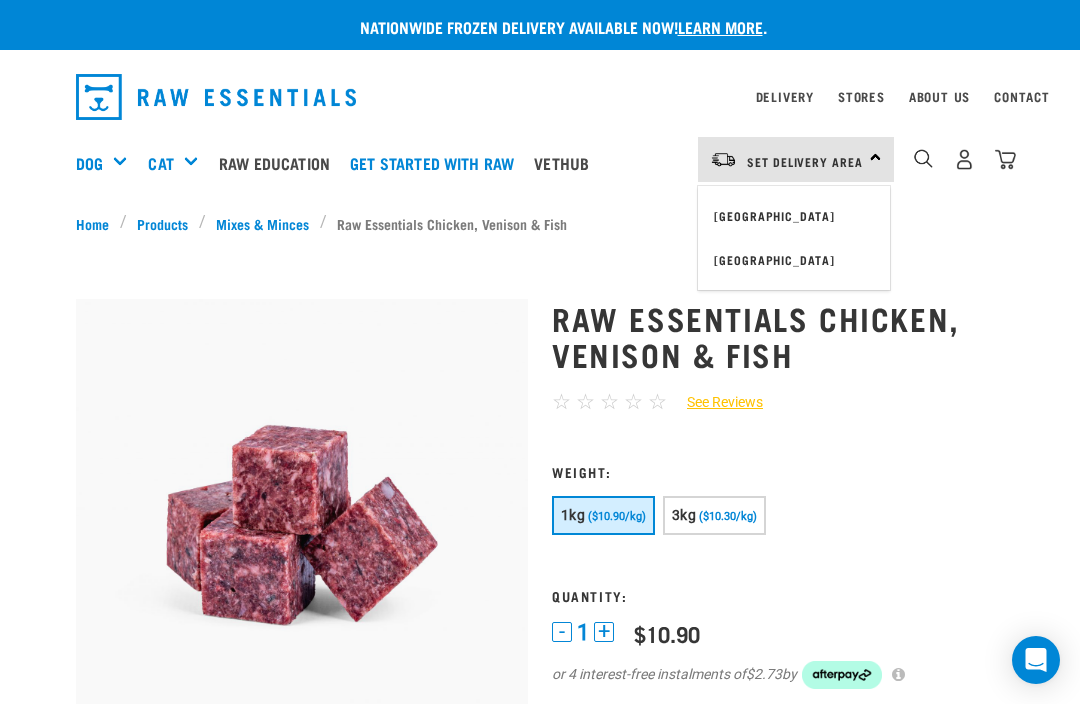 click on "[GEOGRAPHIC_DATA]" at bounding box center (794, 216) 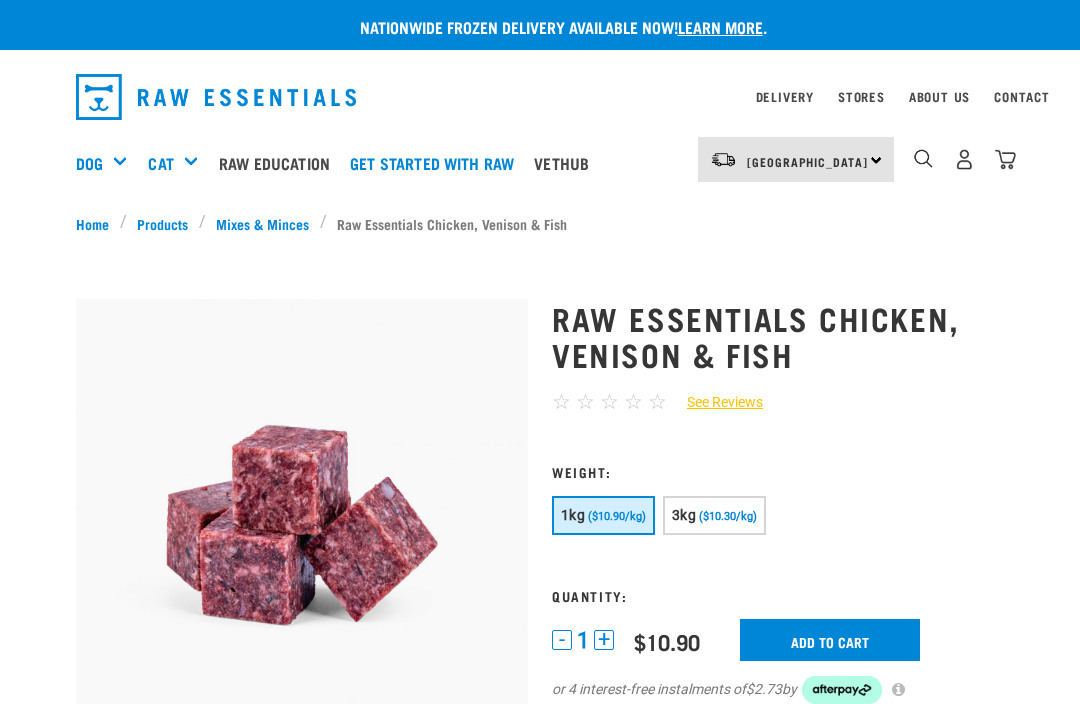 scroll, scrollTop: 3, scrollLeft: 0, axis: vertical 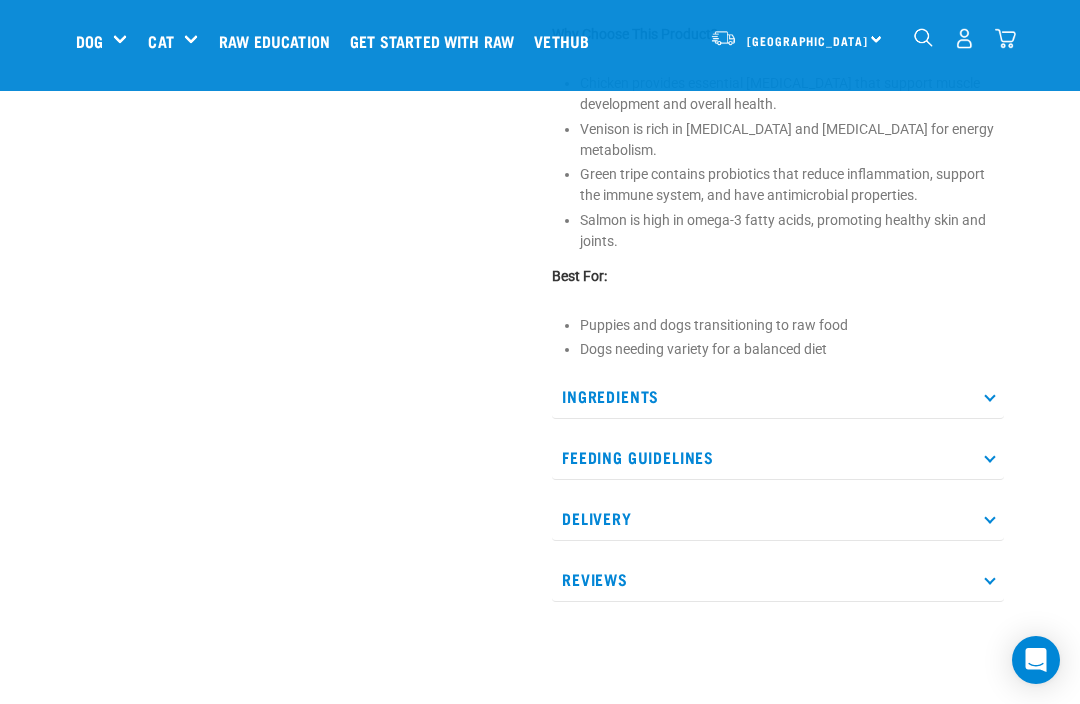 click on "Ingredients" at bounding box center [778, 396] 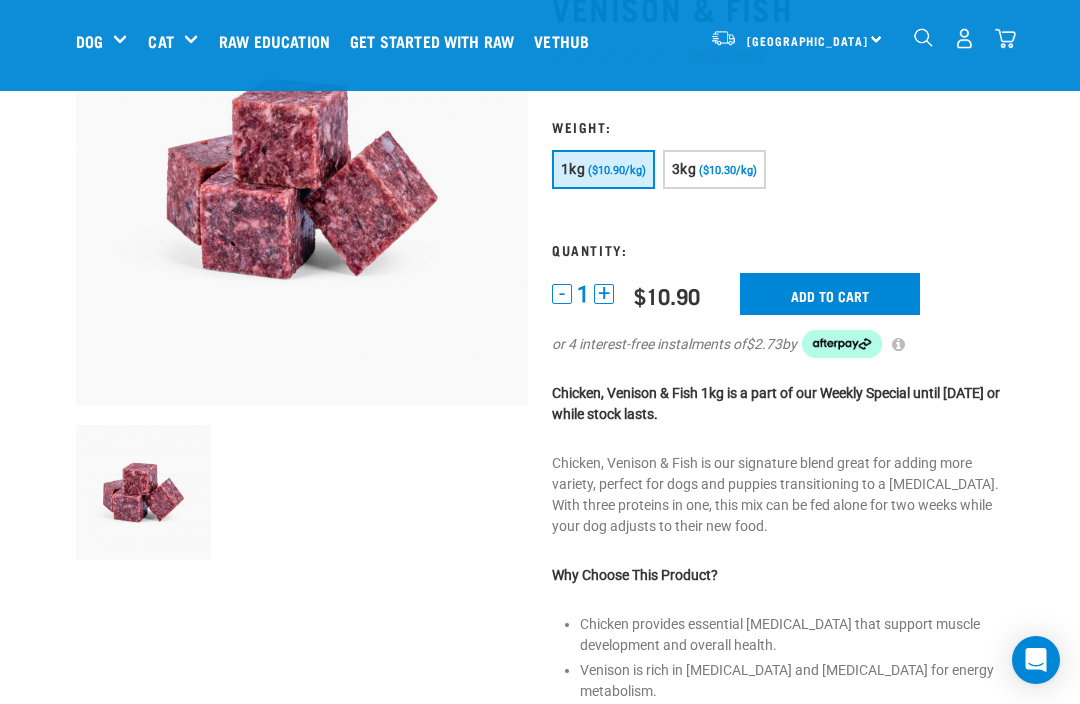 scroll, scrollTop: 192, scrollLeft: 0, axis: vertical 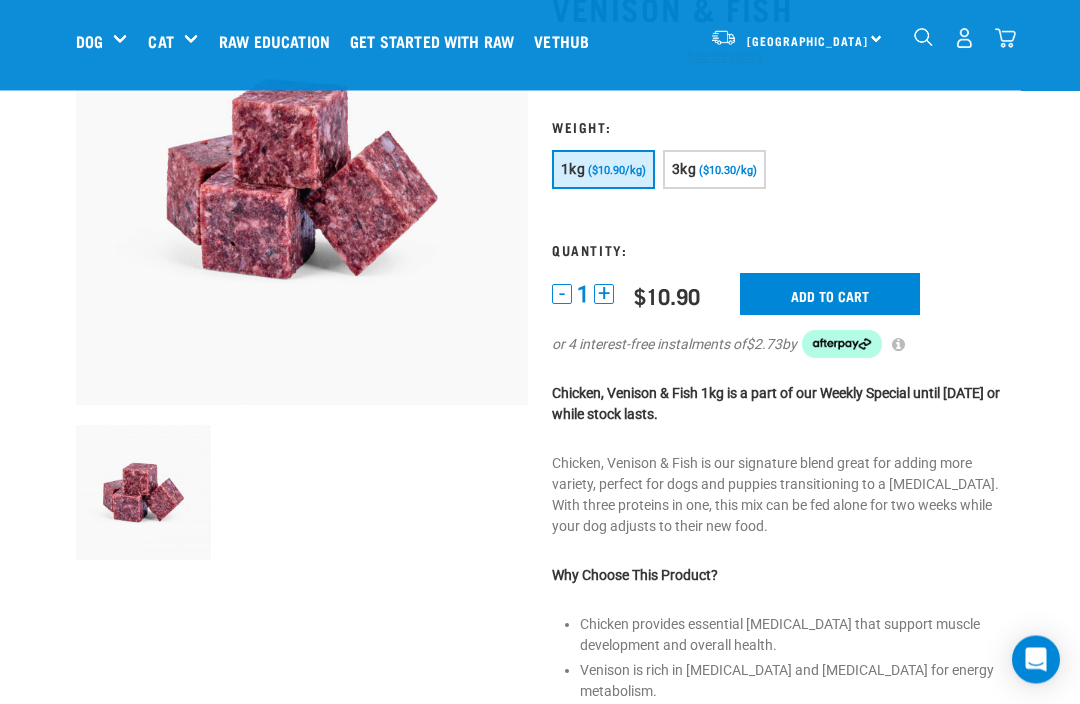 click on "Add to cart" at bounding box center [830, 295] 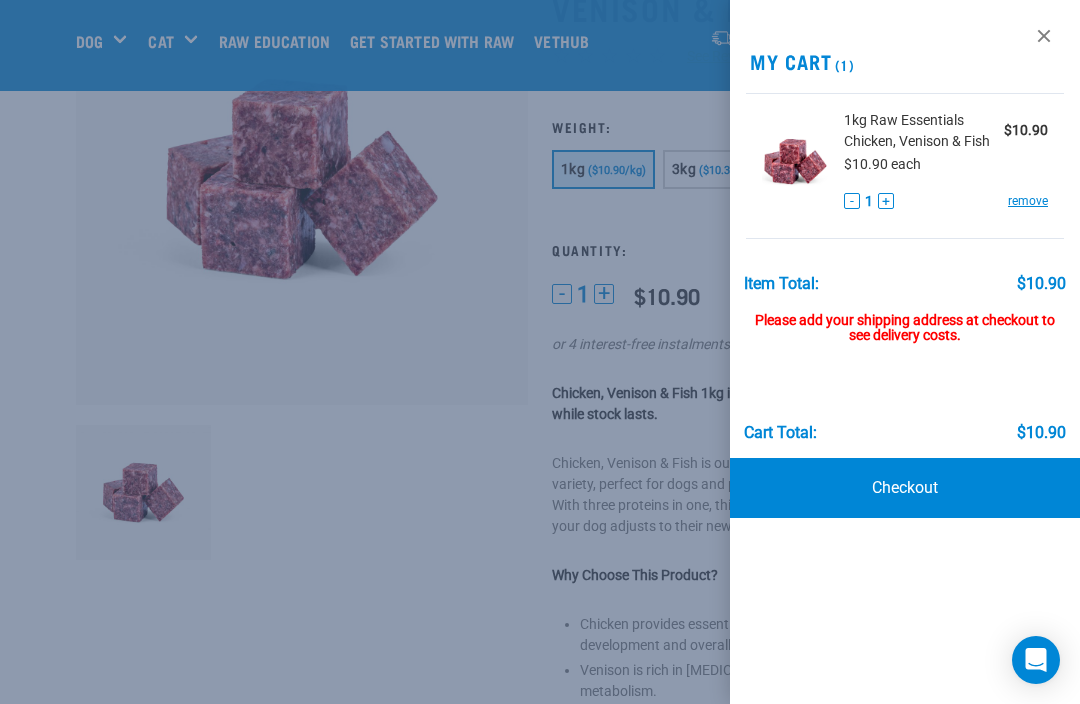 click at bounding box center (1044, 36) 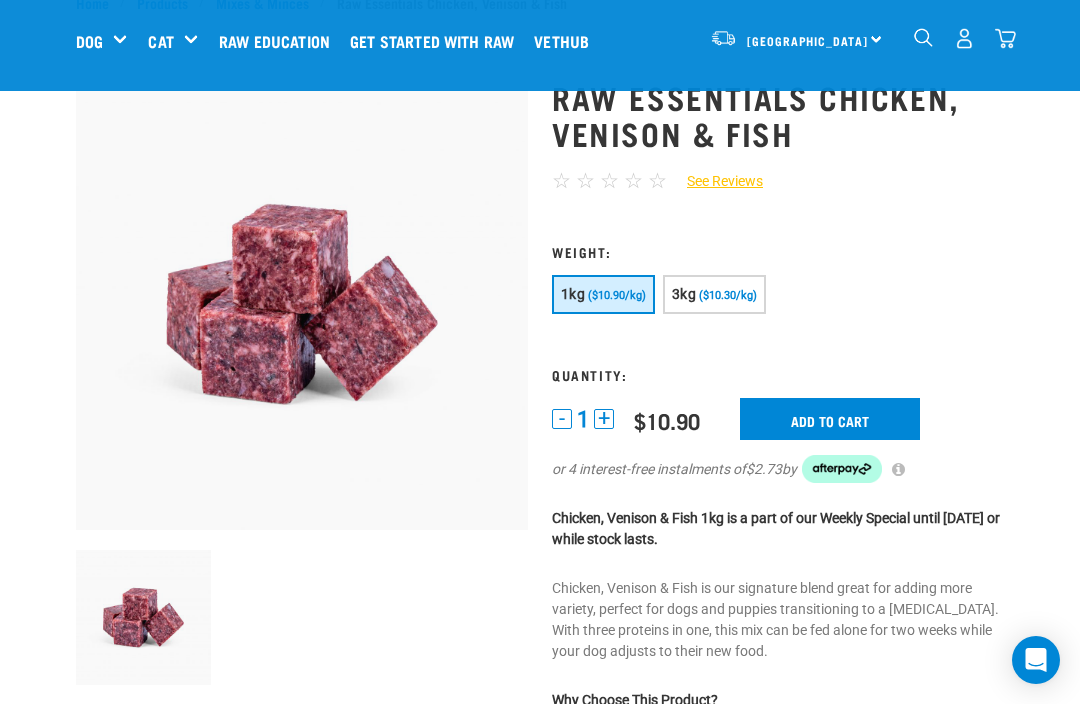 scroll, scrollTop: 67, scrollLeft: 0, axis: vertical 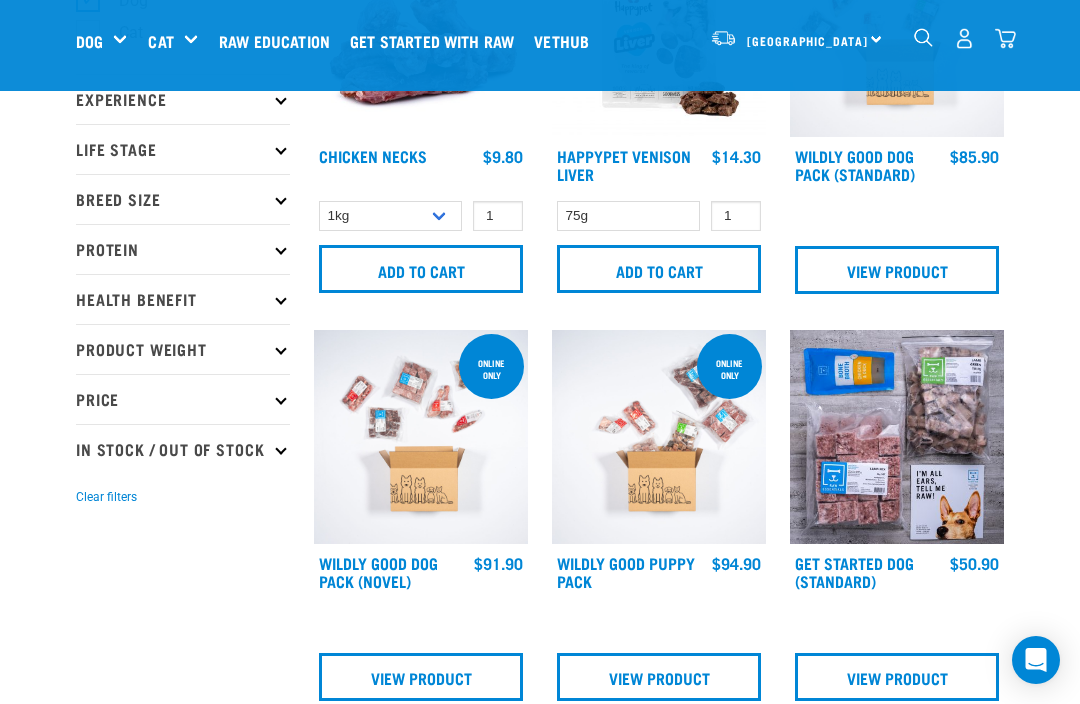 click on "Life Stage" at bounding box center [183, 149] 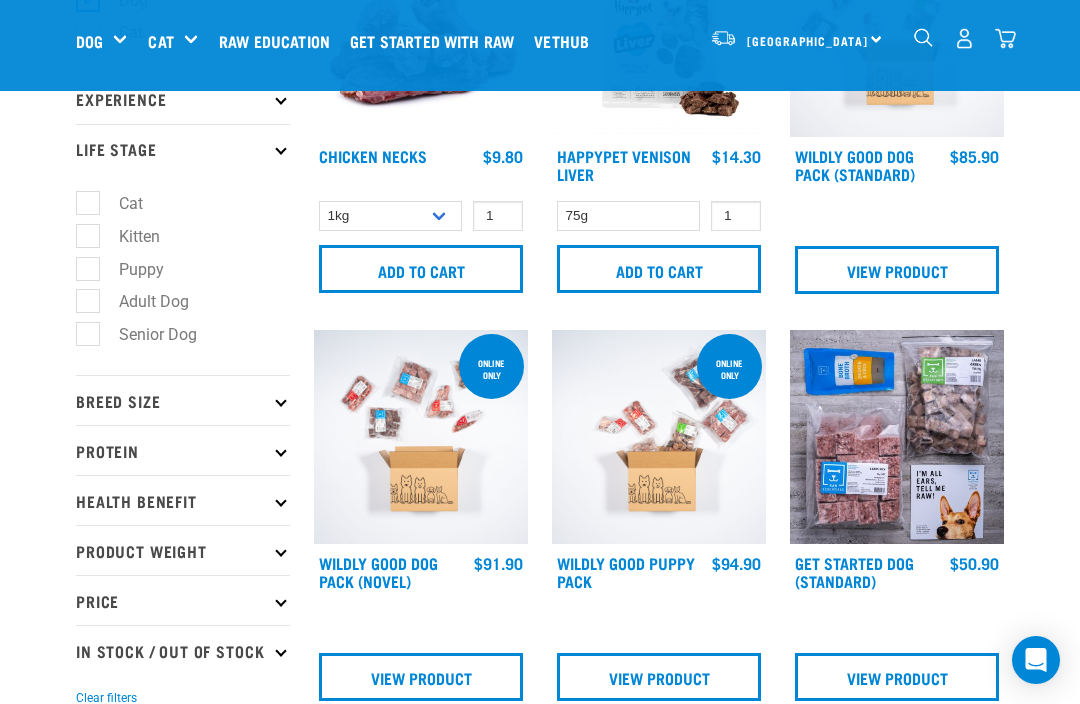 click on "Puppy" at bounding box center [129, 269] 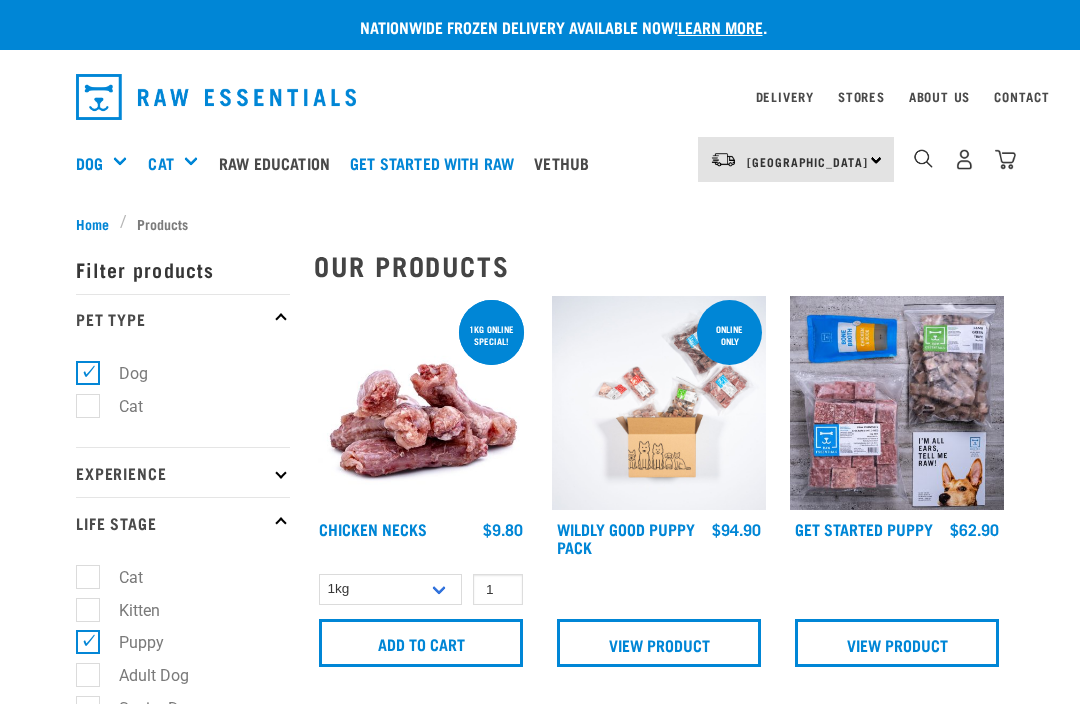 scroll, scrollTop: 0, scrollLeft: 0, axis: both 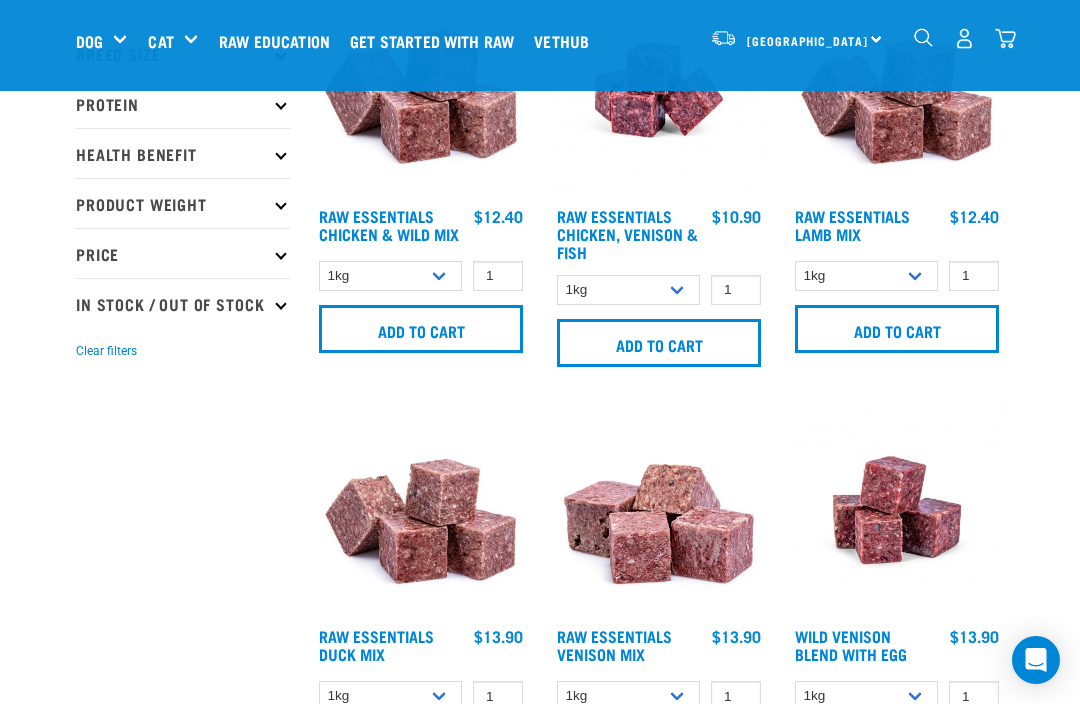 click on "Add to cart" at bounding box center (897, 329) 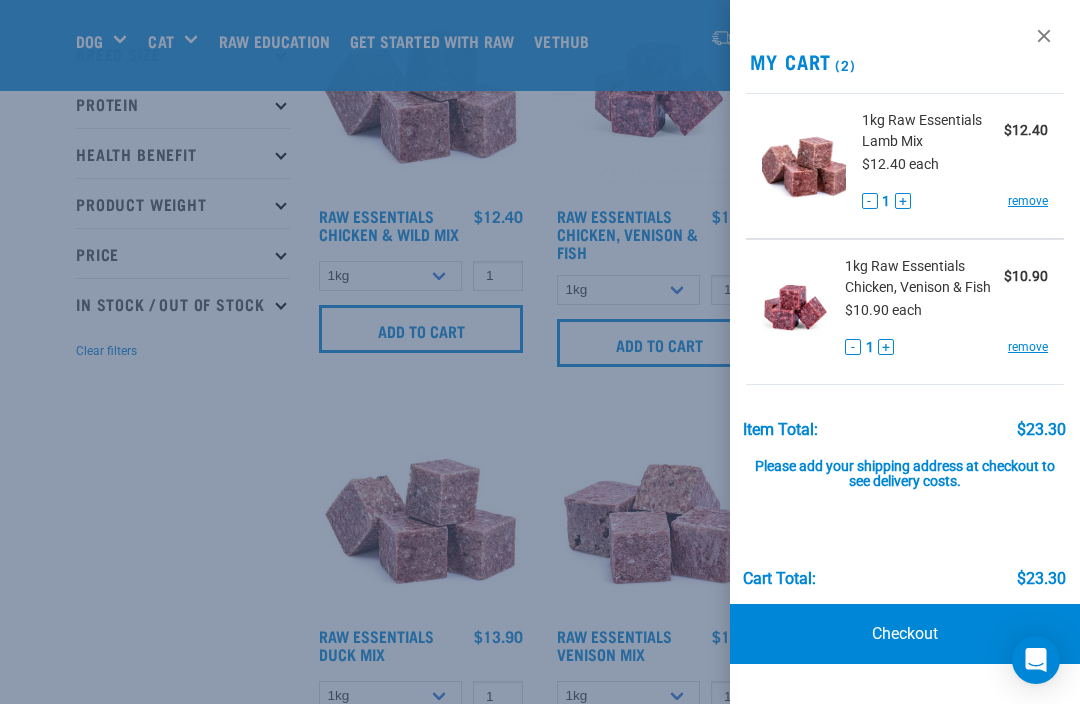 click on "1kg Raw Essentials Chicken, Venison & Fish
$10.90
$10.90 each
-
1
+
remove" at bounding box center [938, 312] 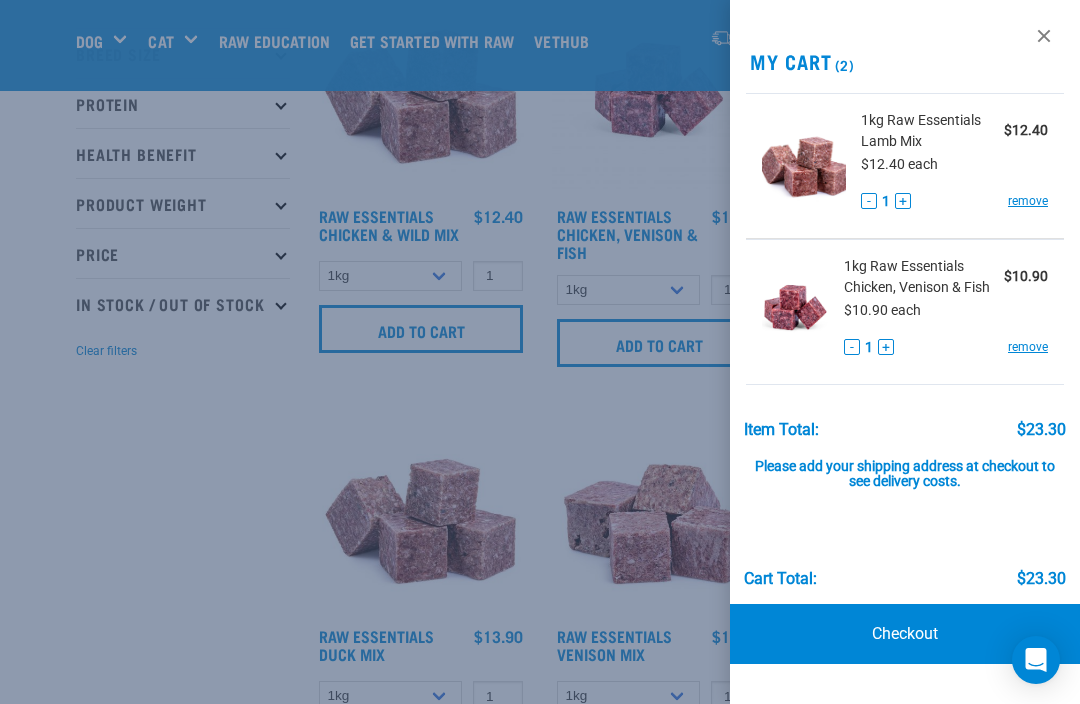 click at bounding box center (1044, 36) 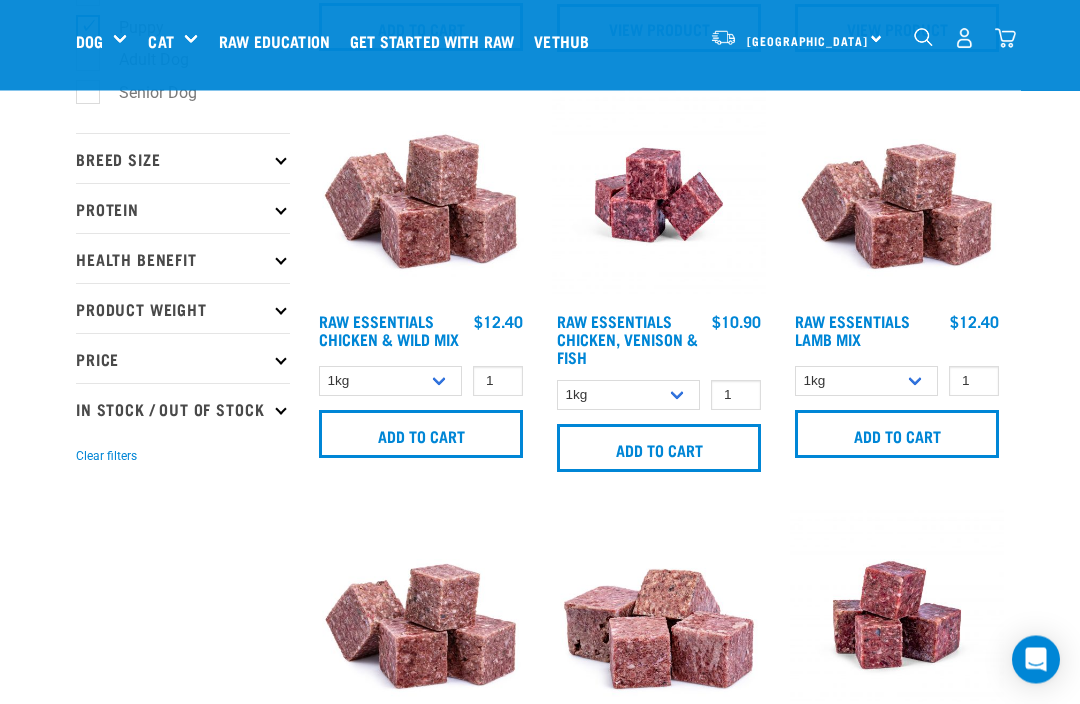 scroll, scrollTop: 463, scrollLeft: 0, axis: vertical 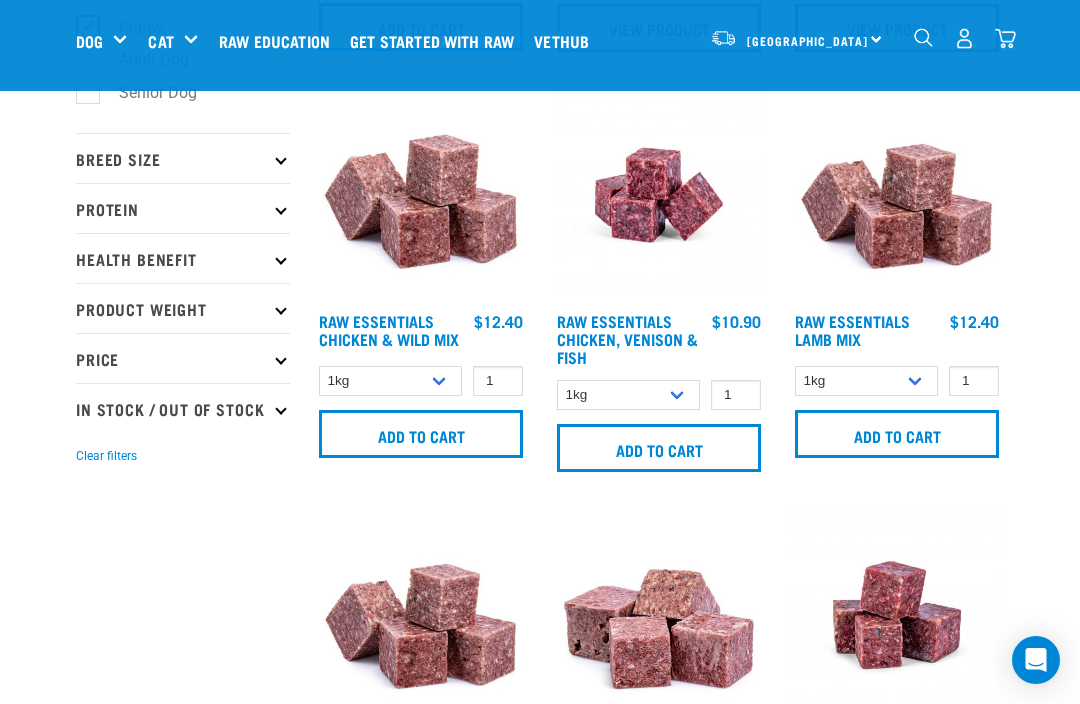 click on "Add to cart" at bounding box center [421, 434] 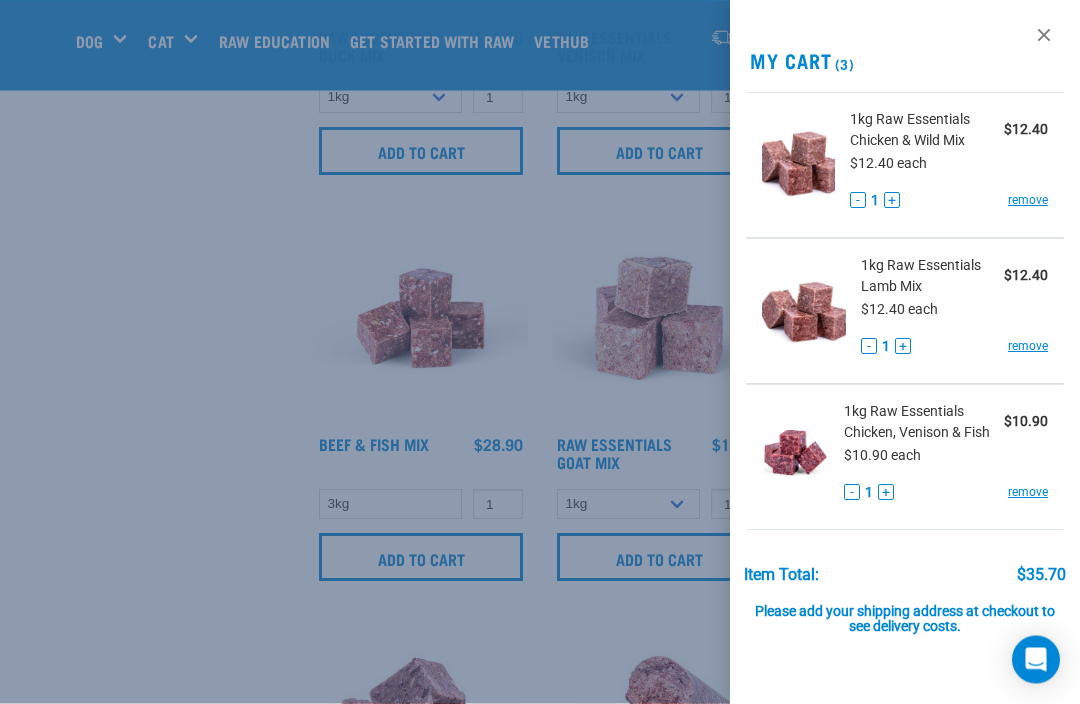 scroll, scrollTop: 1168, scrollLeft: 0, axis: vertical 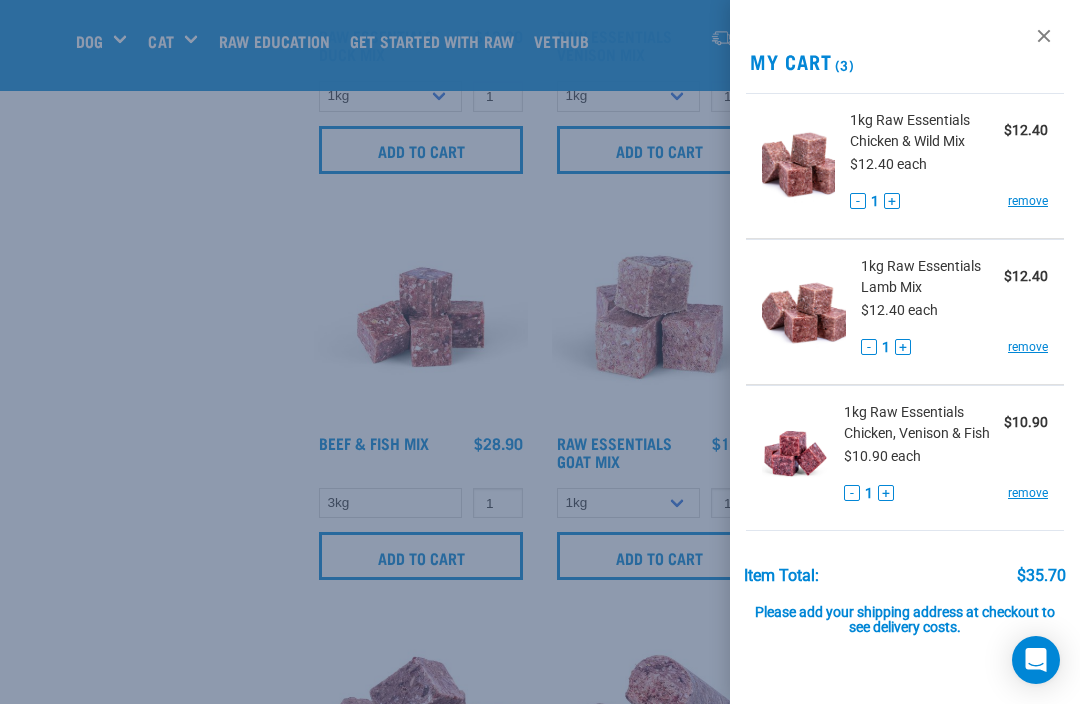 click at bounding box center (1044, 36) 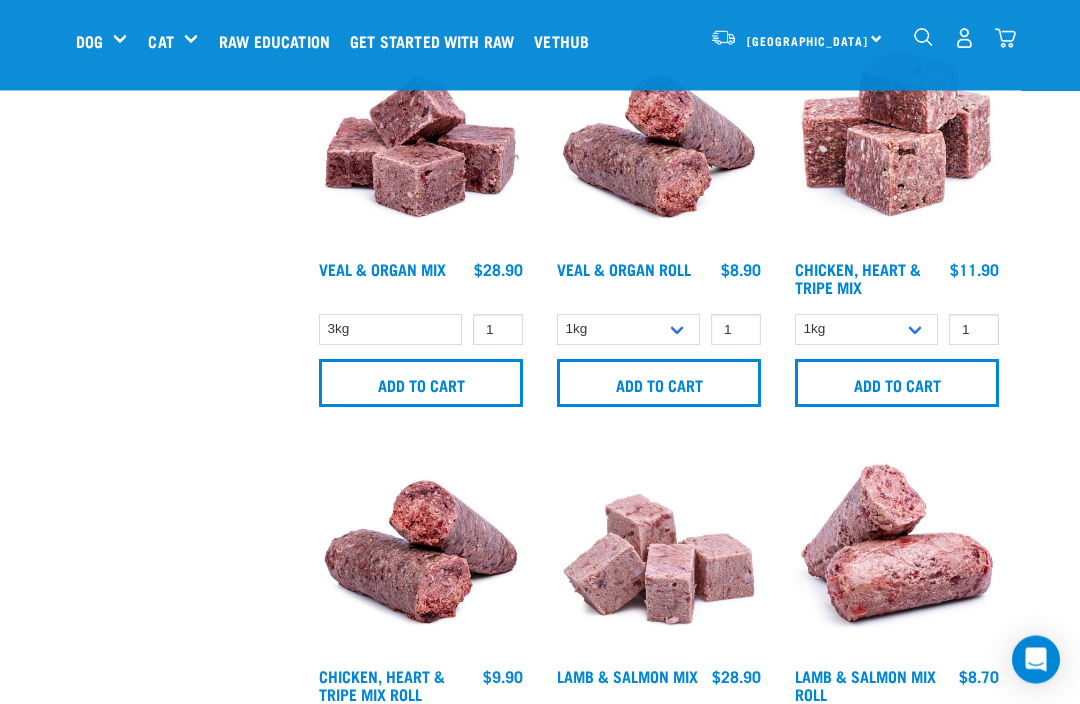 scroll, scrollTop: 1748, scrollLeft: 0, axis: vertical 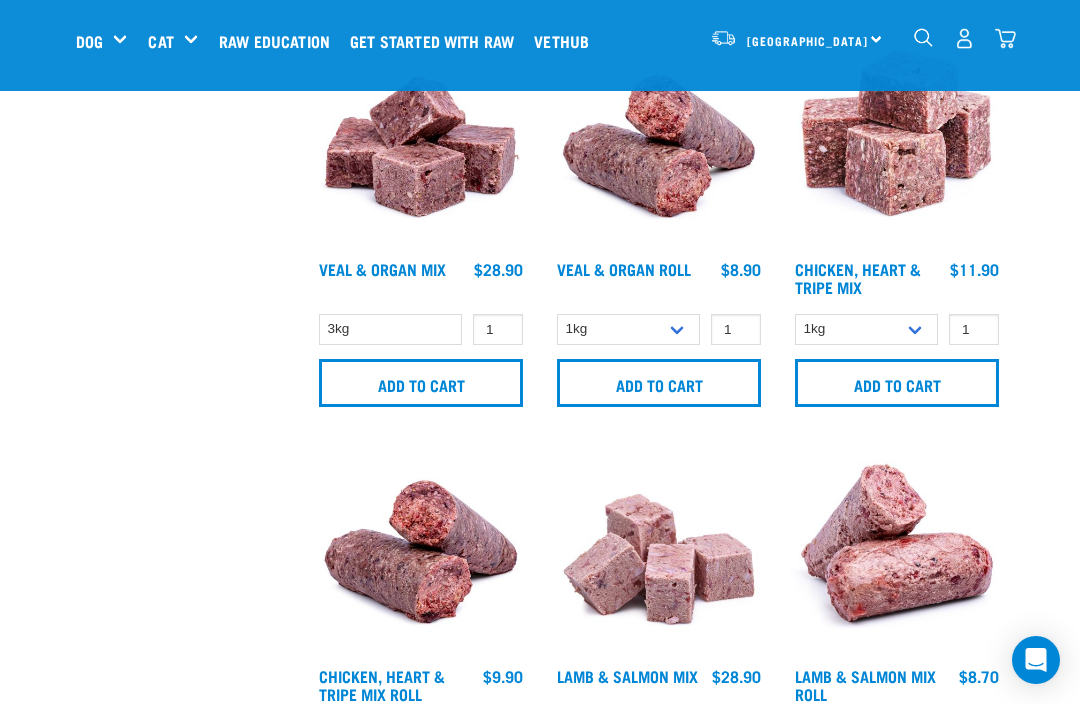 click on "Add to cart" at bounding box center [897, 383] 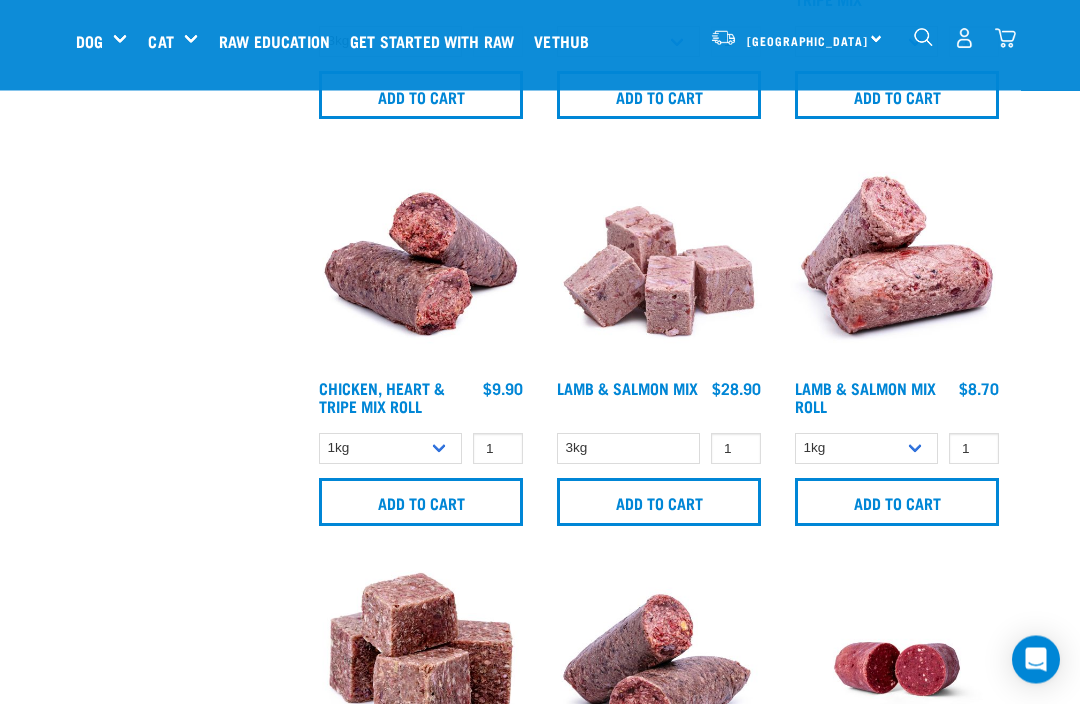 scroll, scrollTop: 2036, scrollLeft: 0, axis: vertical 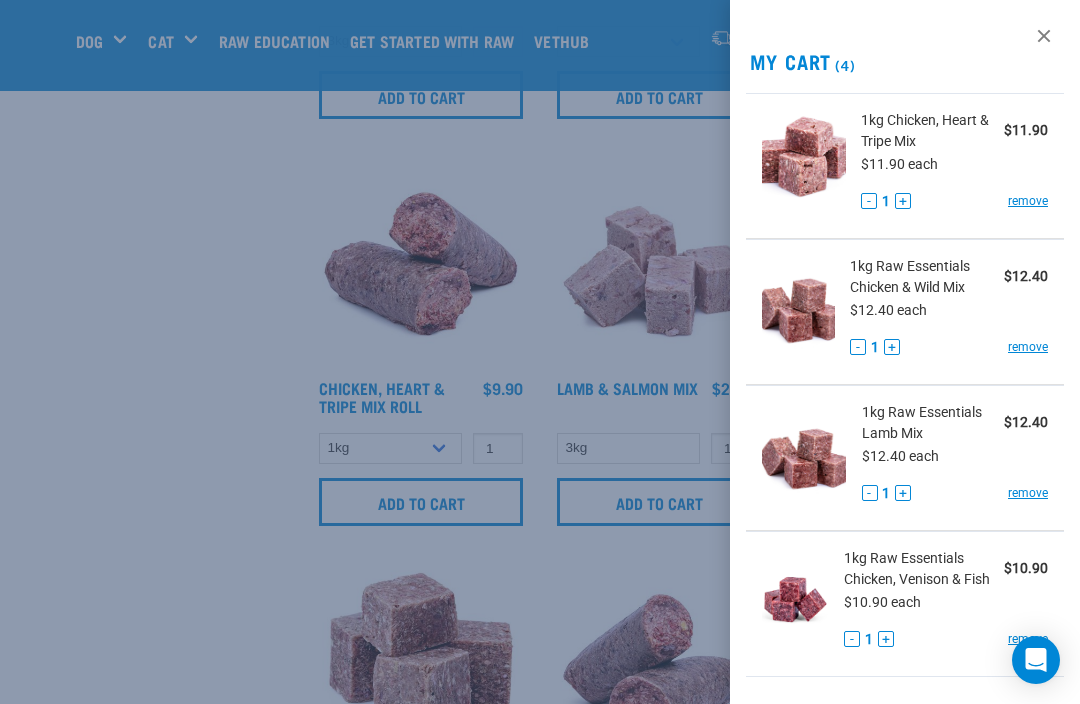 click at bounding box center [1044, 36] 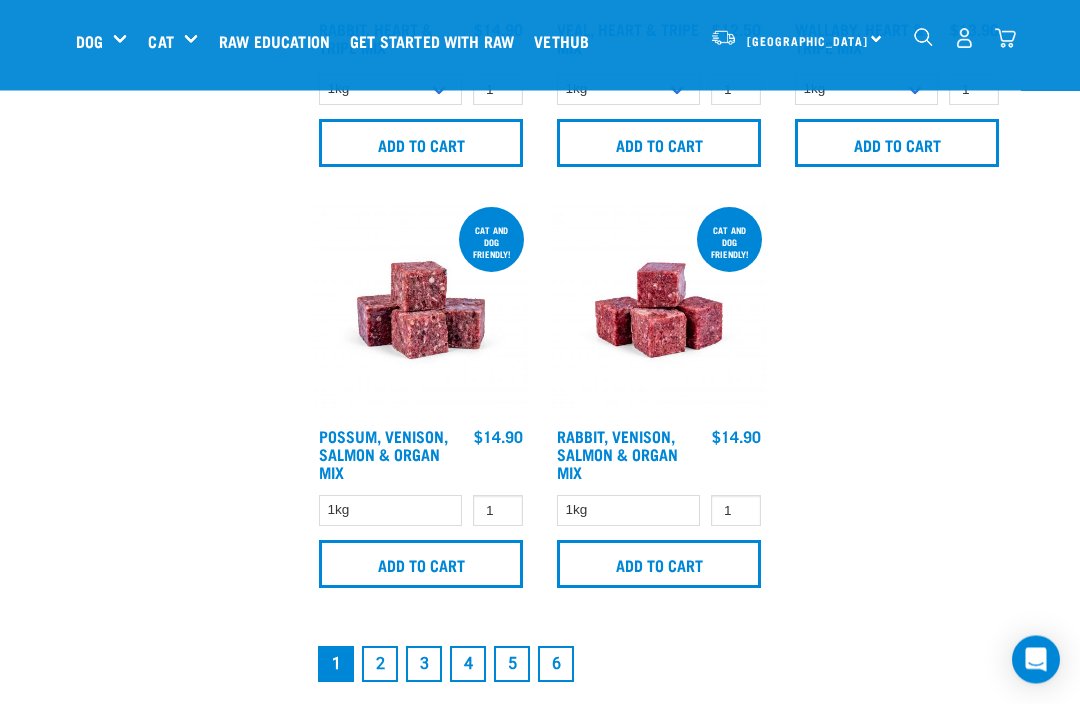 scroll, scrollTop: 4035, scrollLeft: 0, axis: vertical 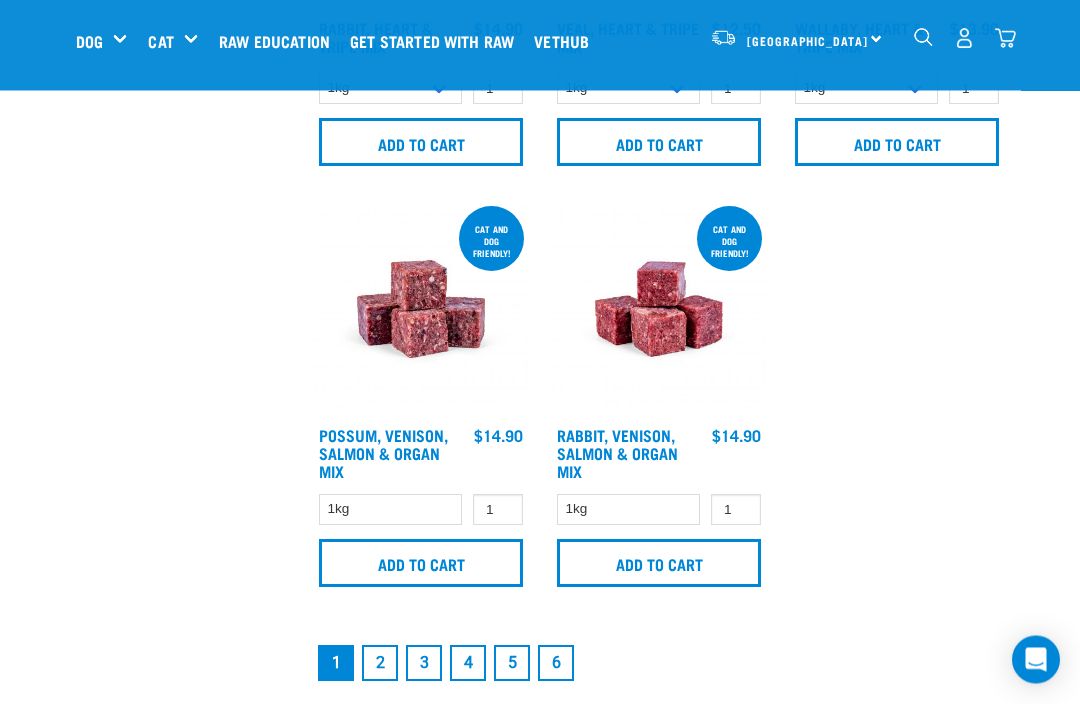 click on "Add to cart" at bounding box center (659, 564) 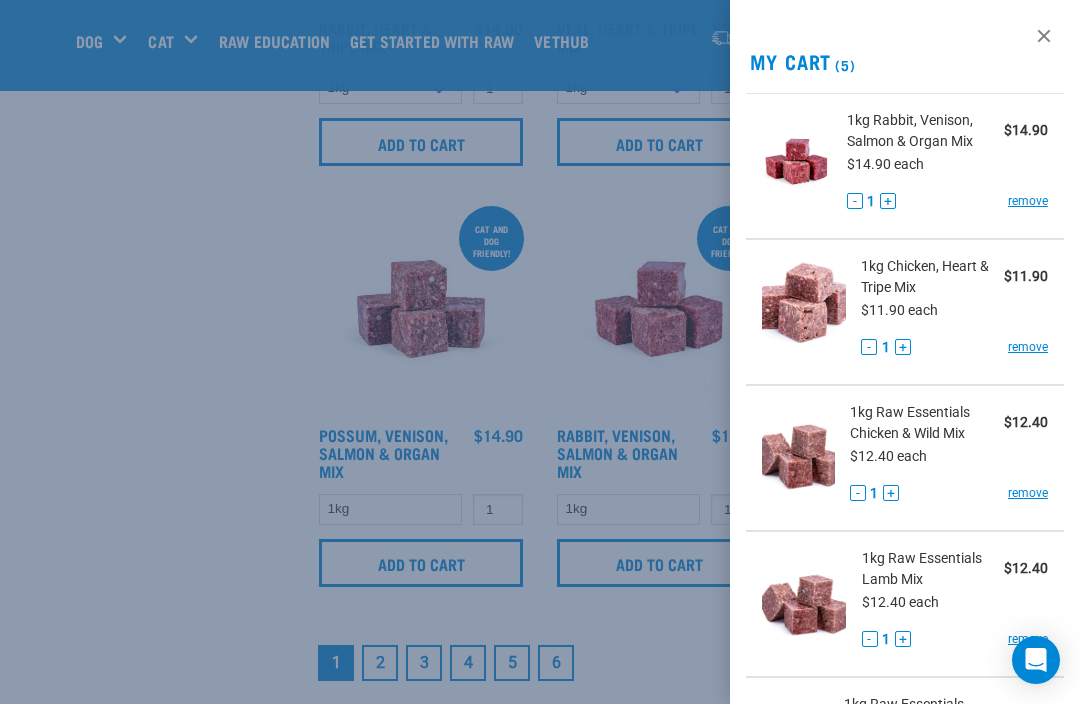 click at bounding box center [1044, 36] 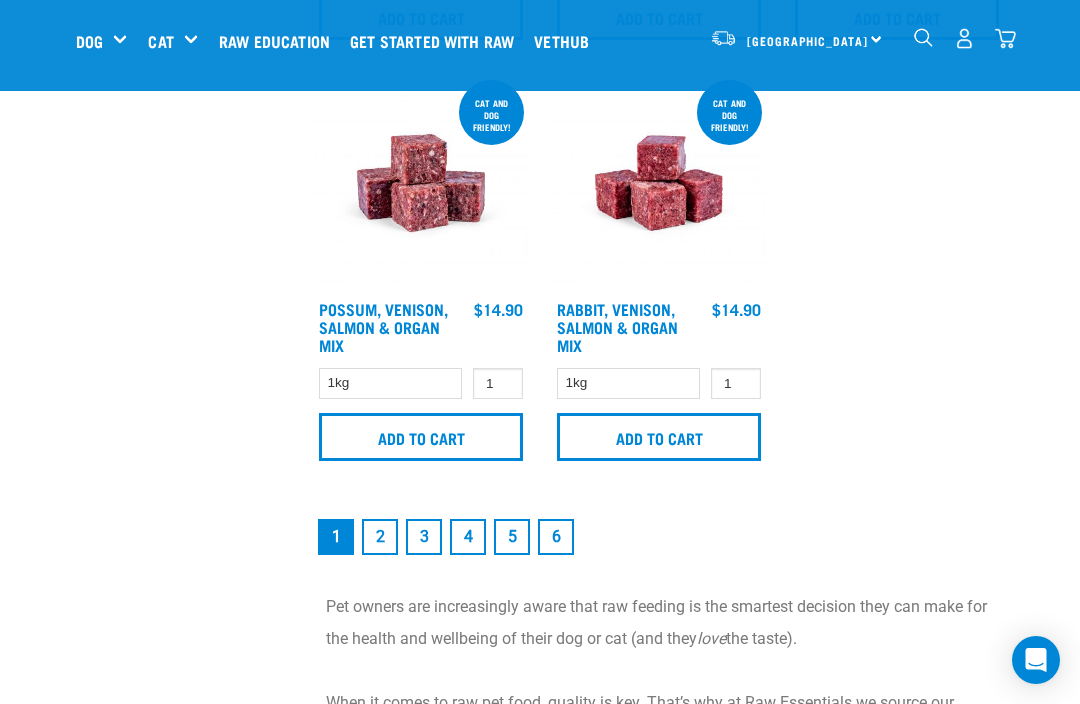 scroll, scrollTop: 4179, scrollLeft: 0, axis: vertical 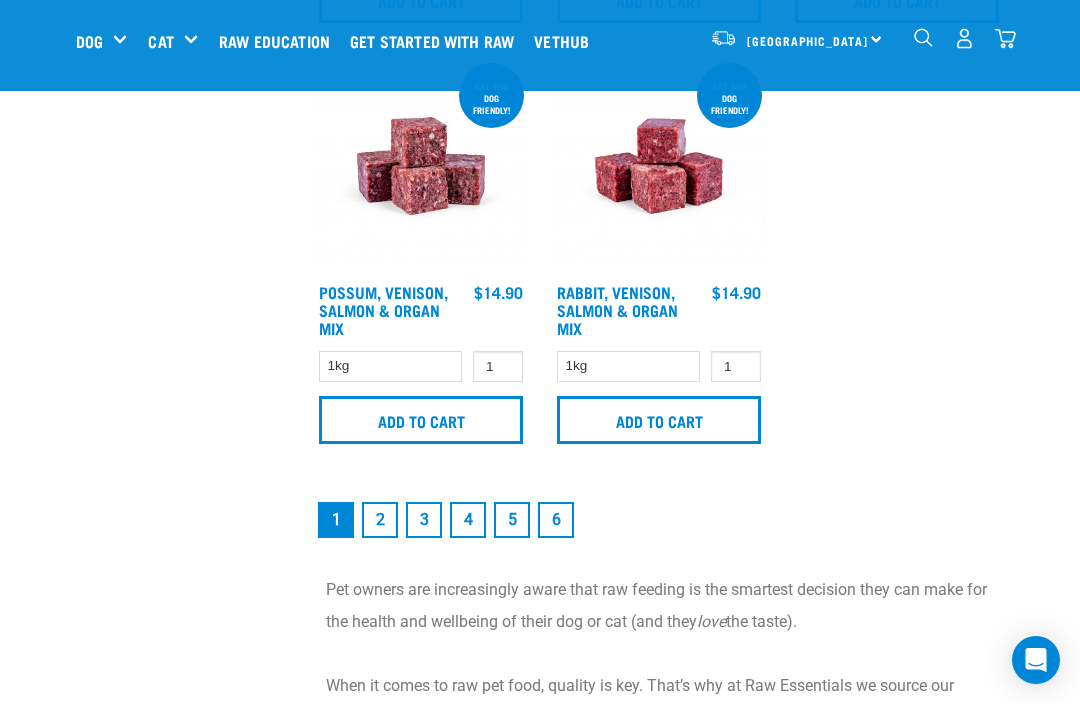 click on "2" at bounding box center (380, 520) 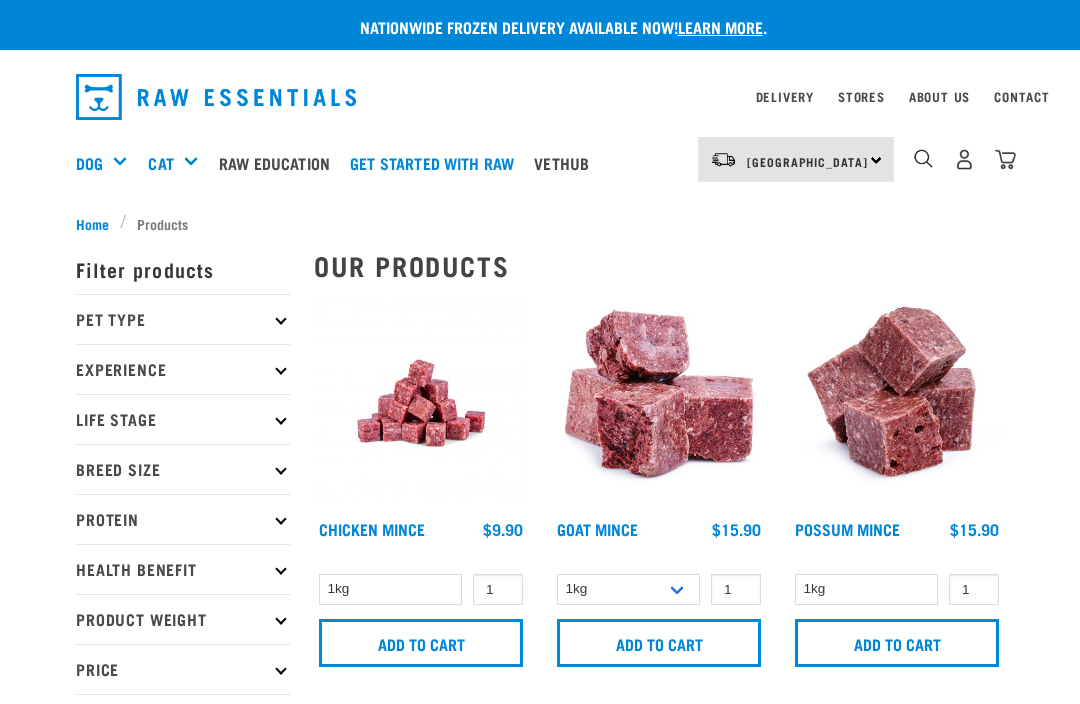 scroll, scrollTop: 0, scrollLeft: 0, axis: both 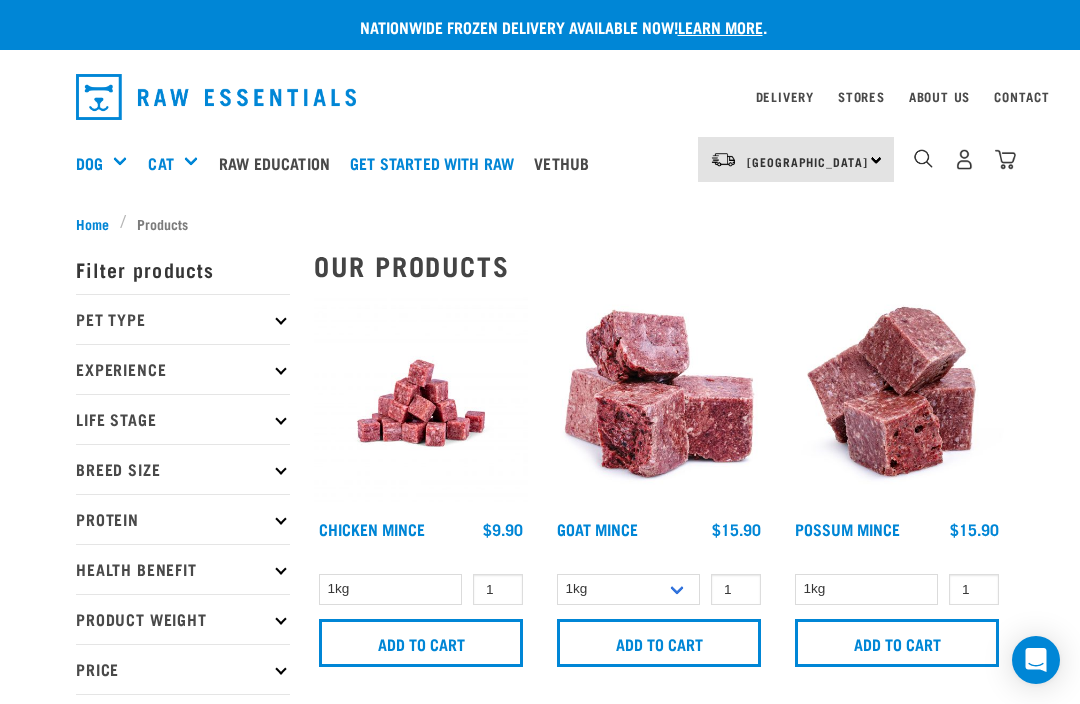 click at bounding box center (1005, 159) 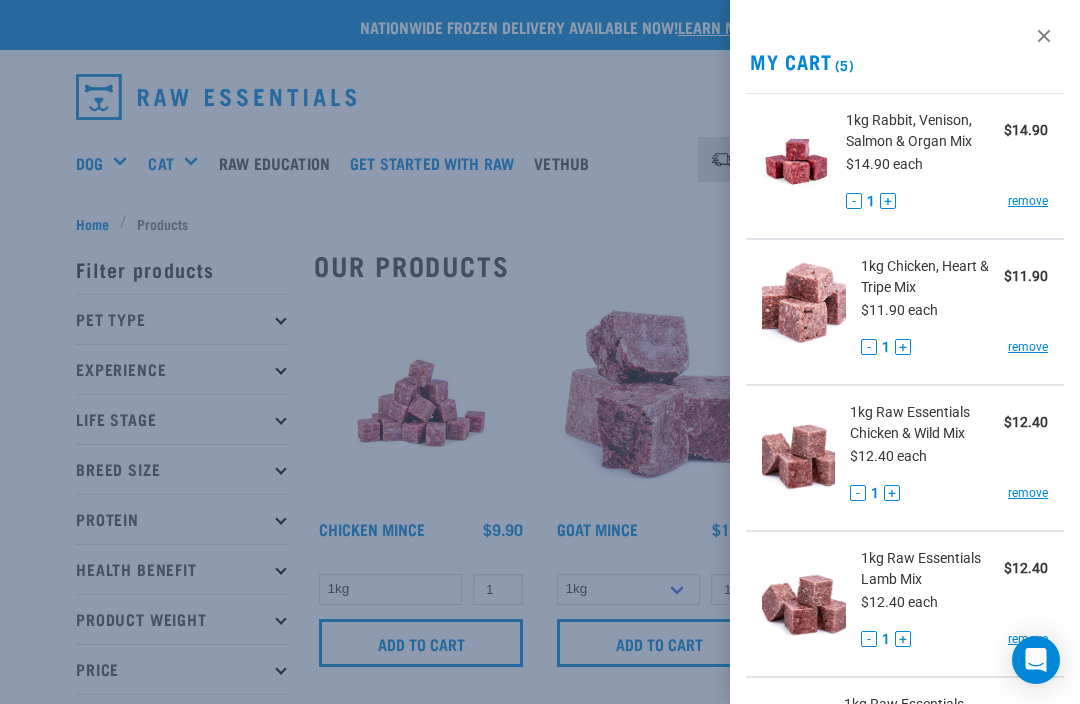 scroll, scrollTop: 0, scrollLeft: 0, axis: both 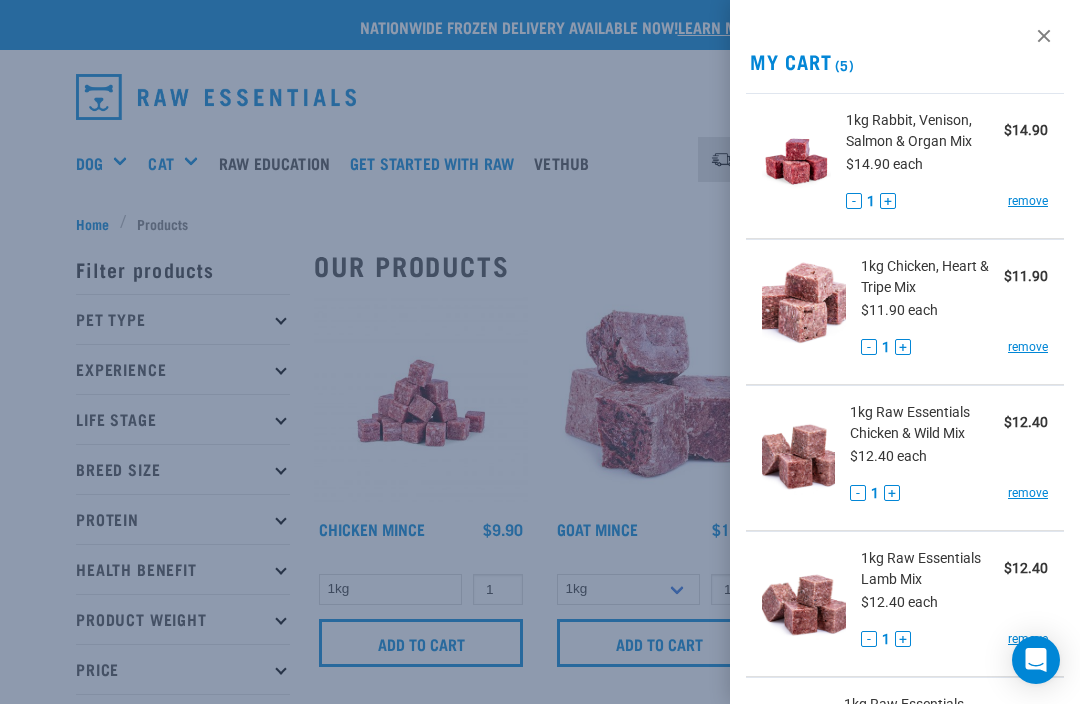 click at bounding box center [1044, 36] 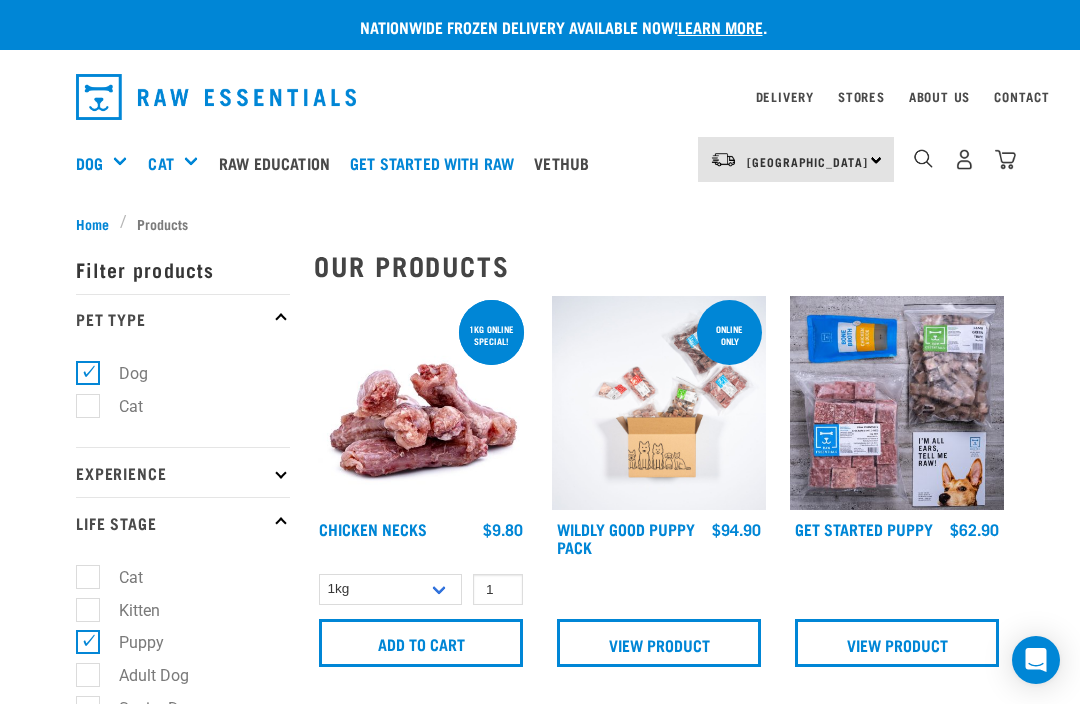 scroll, scrollTop: 67, scrollLeft: 0, axis: vertical 